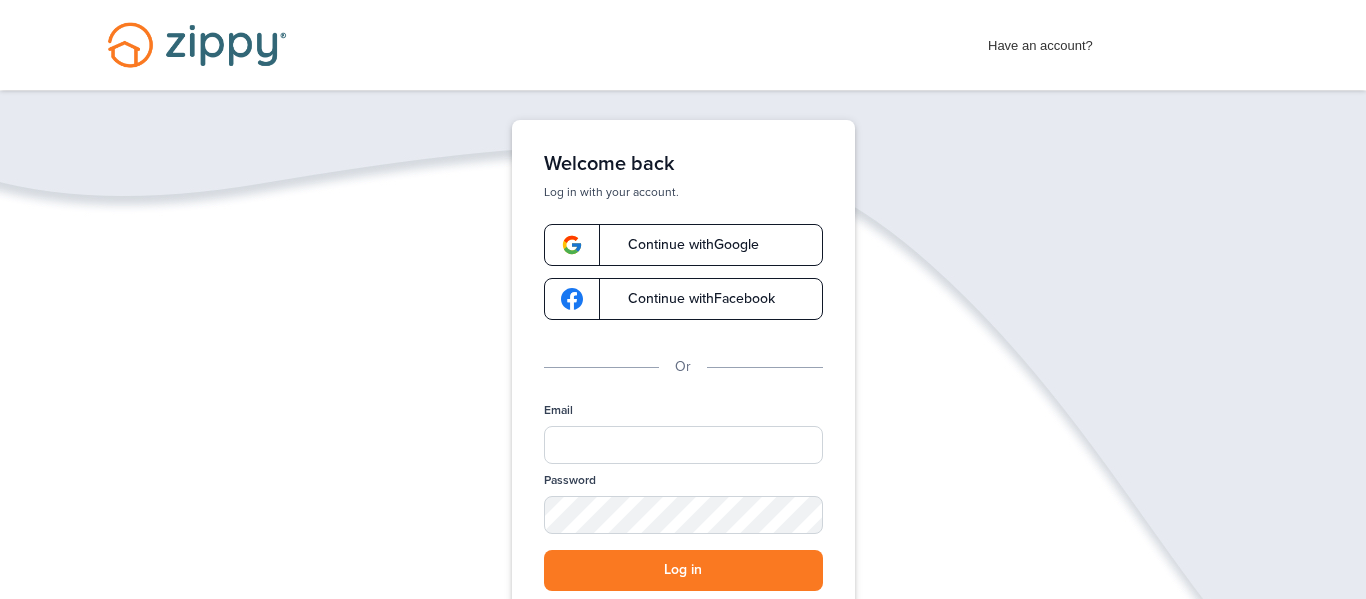 scroll, scrollTop: 0, scrollLeft: 0, axis: both 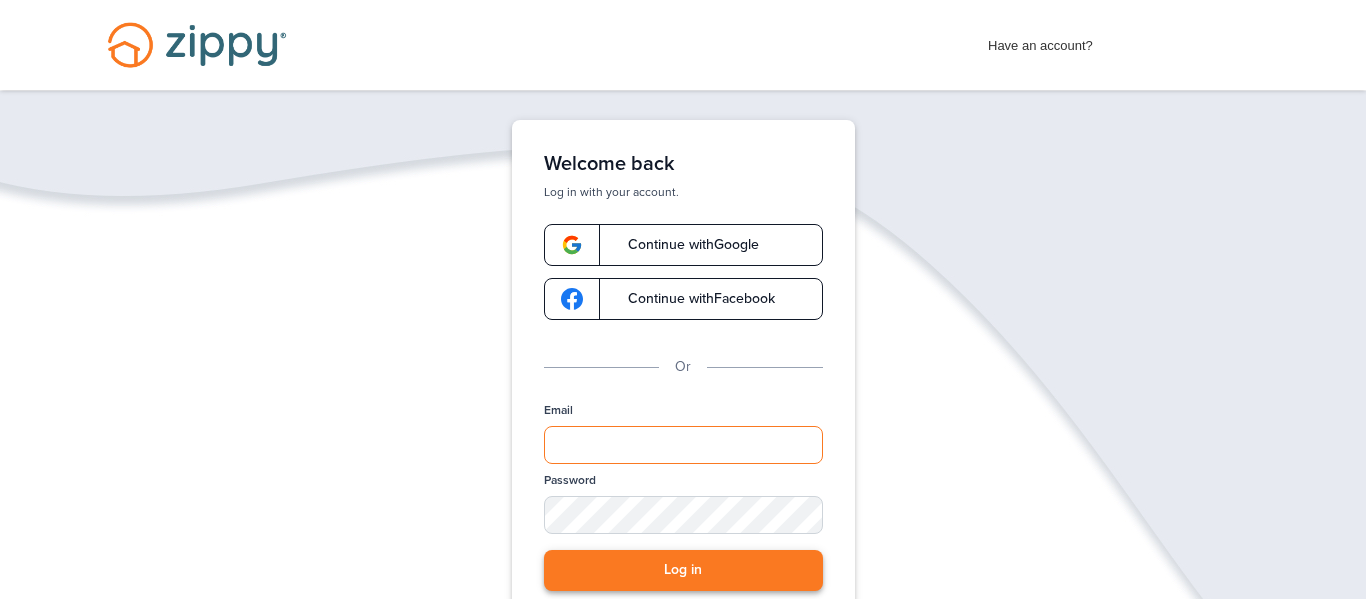 type on "**********" 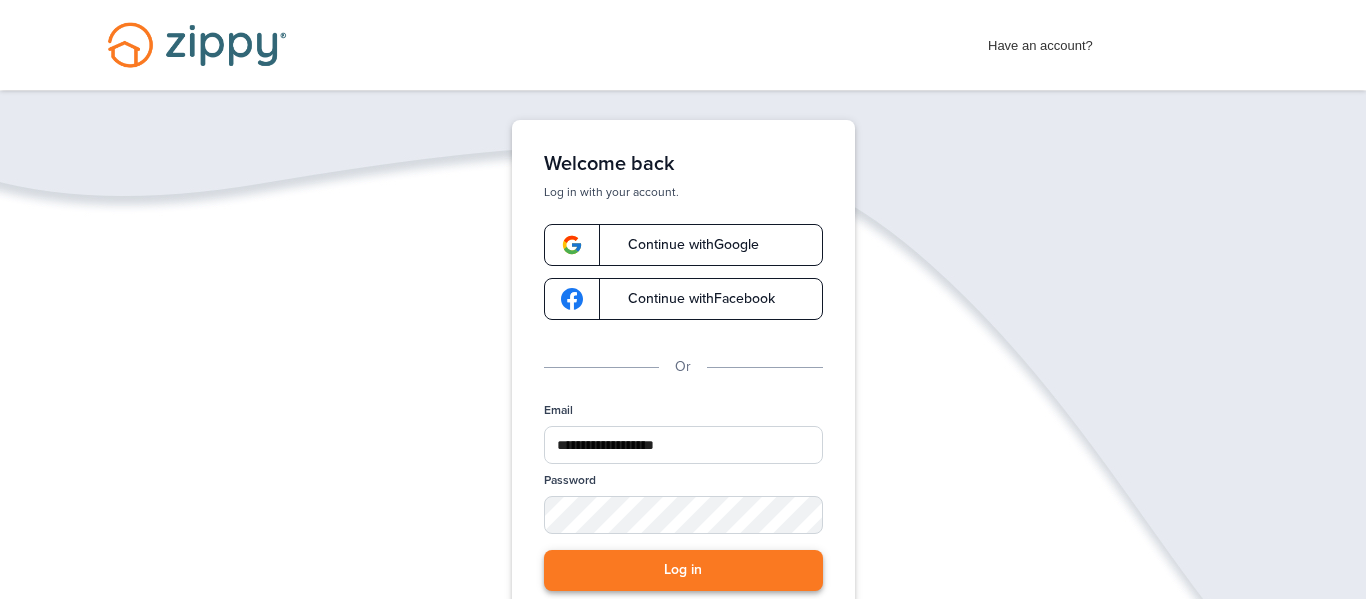 click on "Log in" at bounding box center (683, 570) 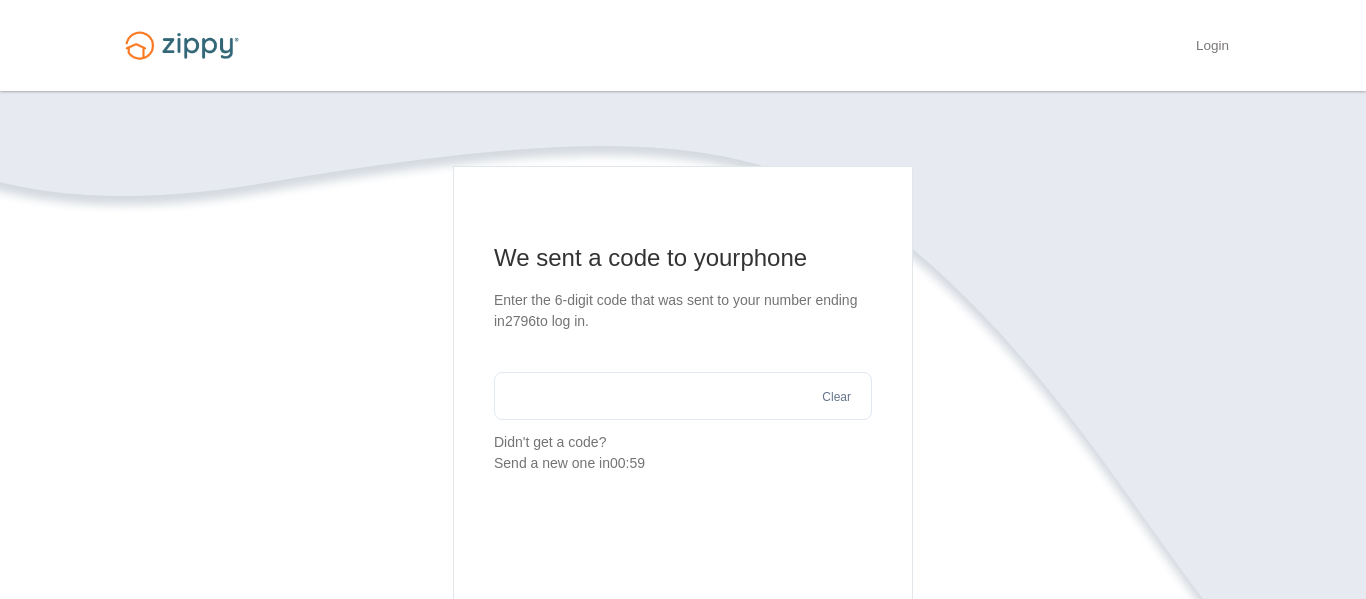 scroll, scrollTop: 0, scrollLeft: 0, axis: both 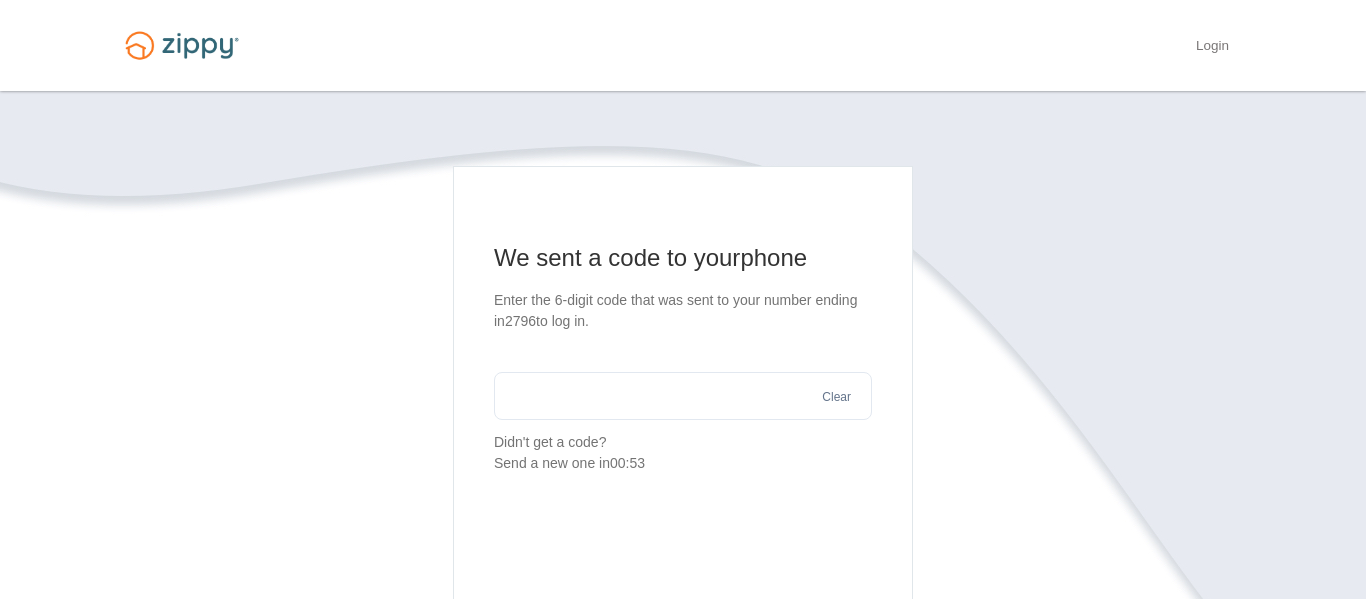click at bounding box center (683, 396) 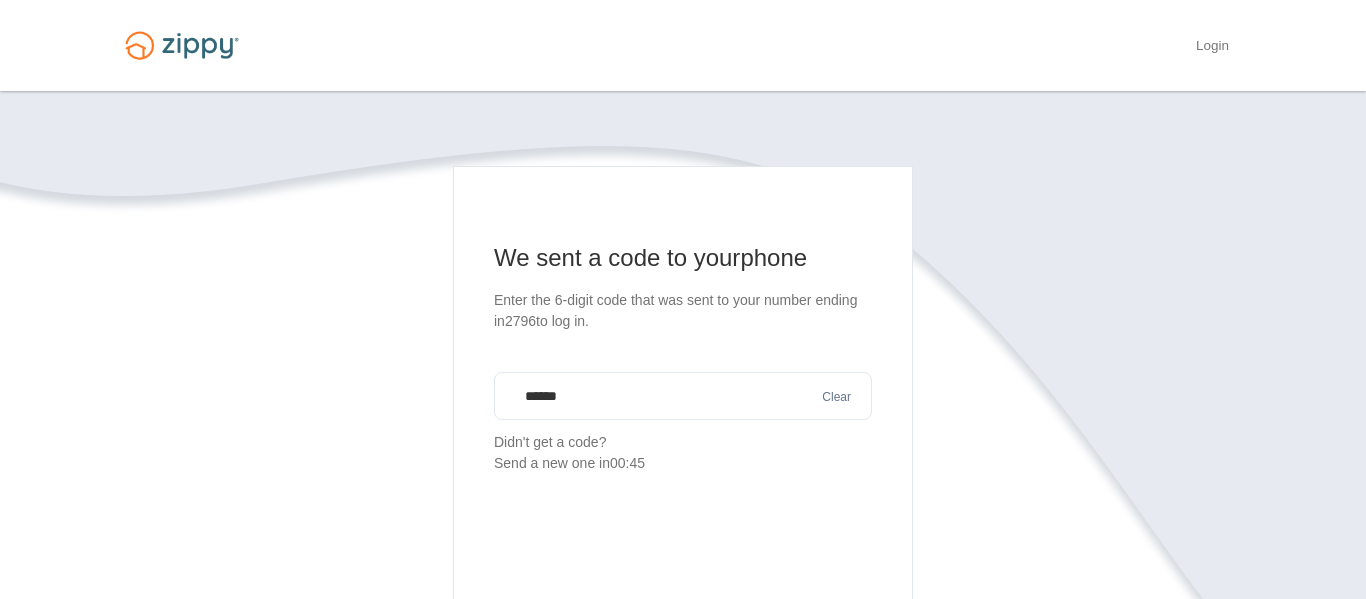 type on "******" 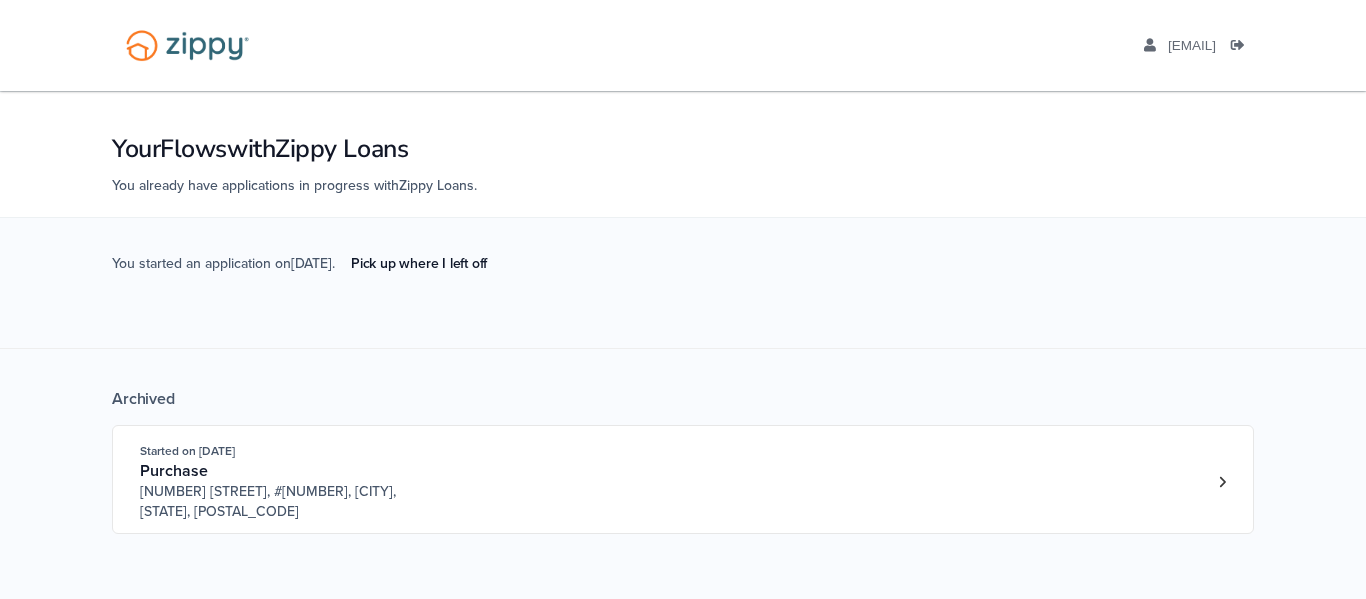 scroll, scrollTop: 0, scrollLeft: 0, axis: both 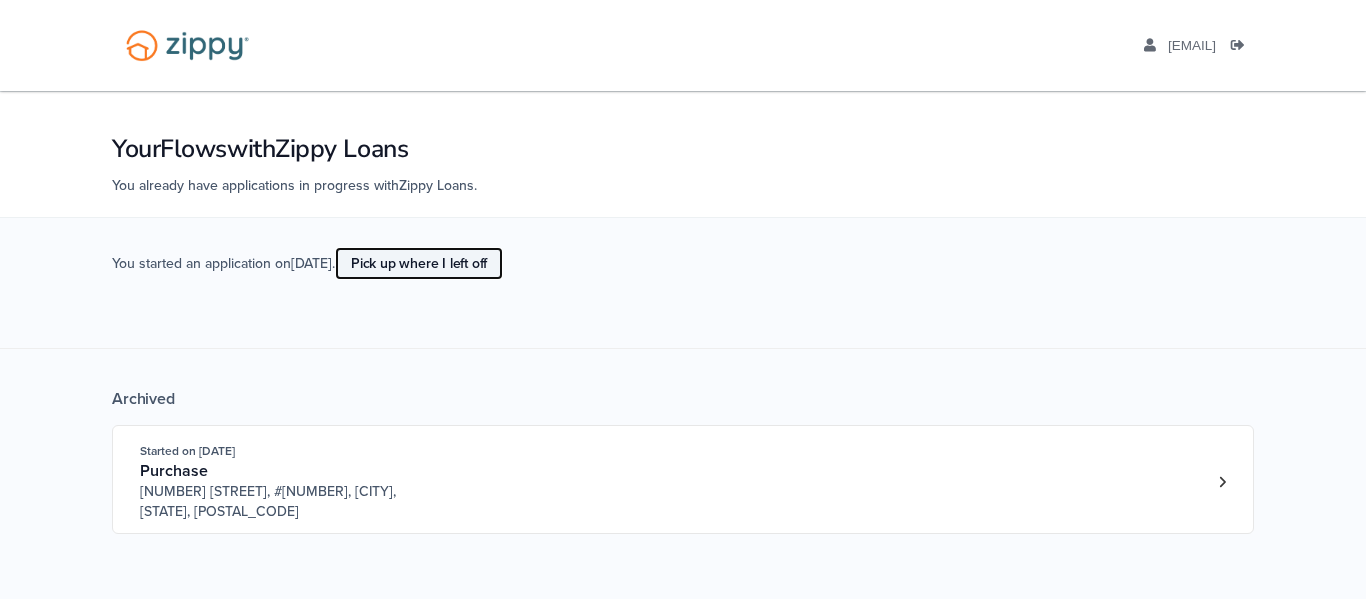 click on "Pick up where I left off" at bounding box center (419, 263) 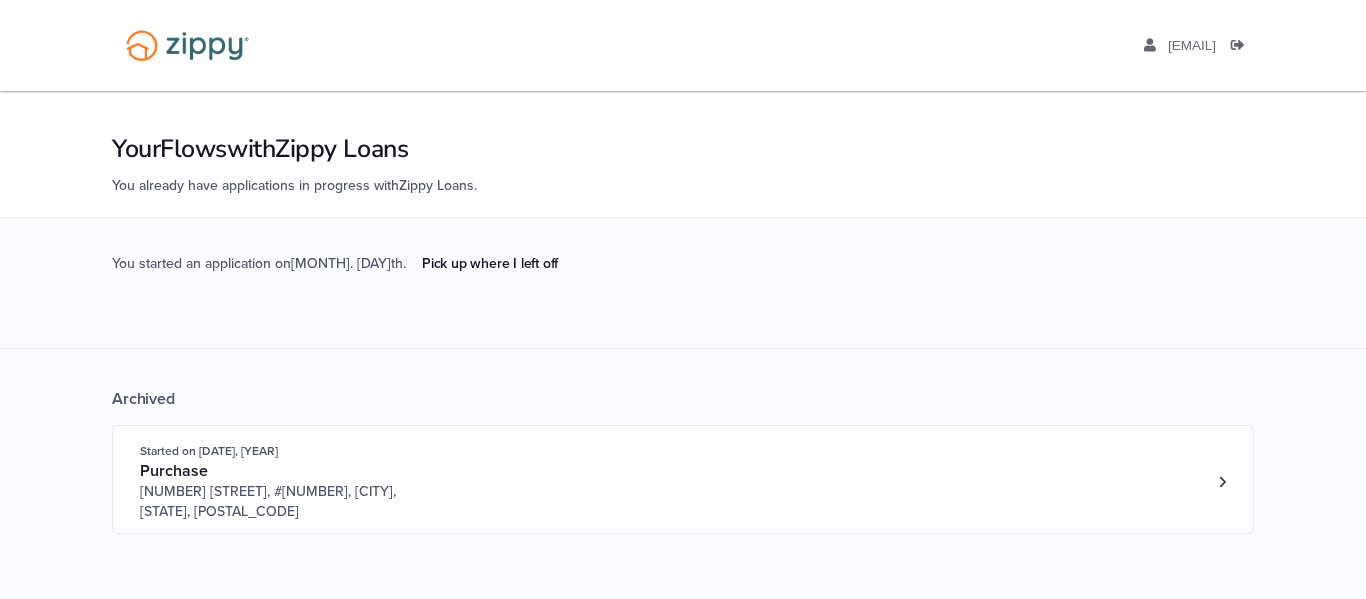 click on "Pick up where I left off" at bounding box center [490, 263] 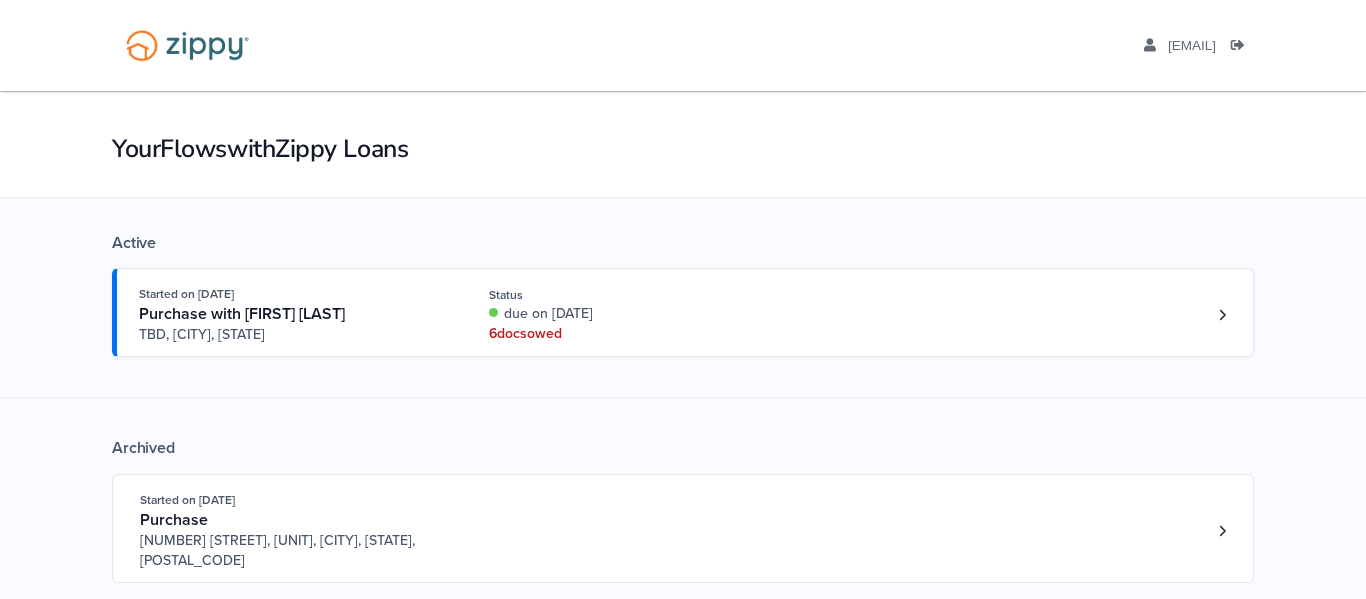 scroll, scrollTop: 0, scrollLeft: 0, axis: both 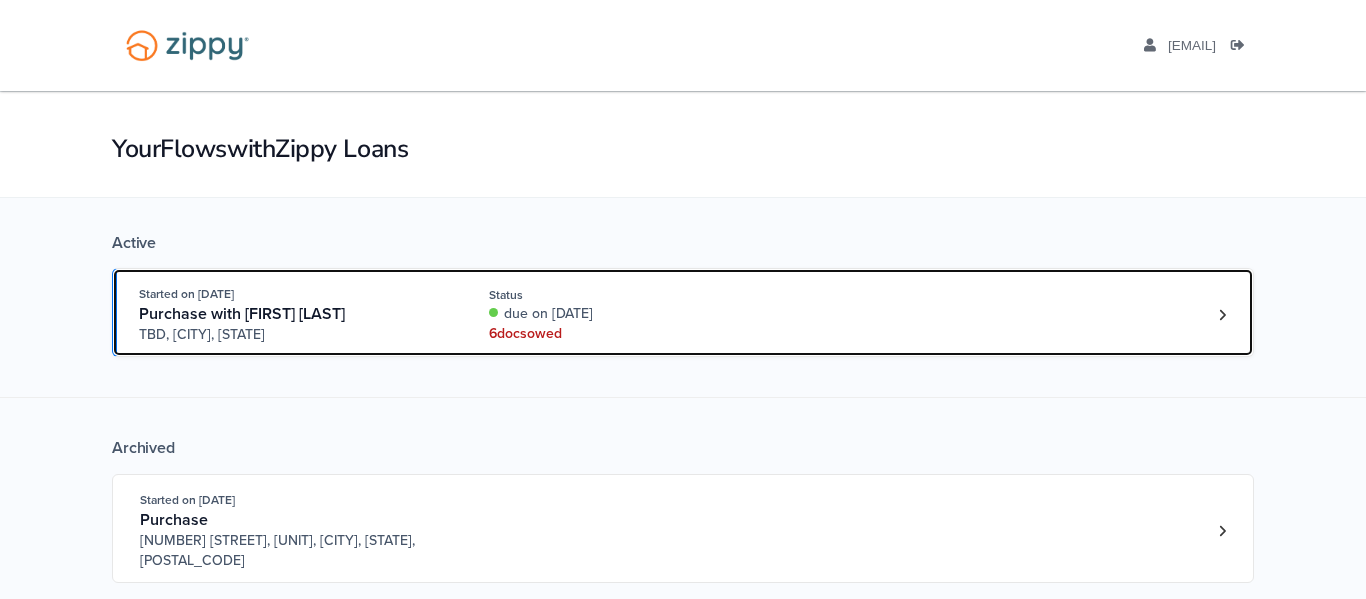 click on "6  doc s  owed" at bounding box center (622, 334) 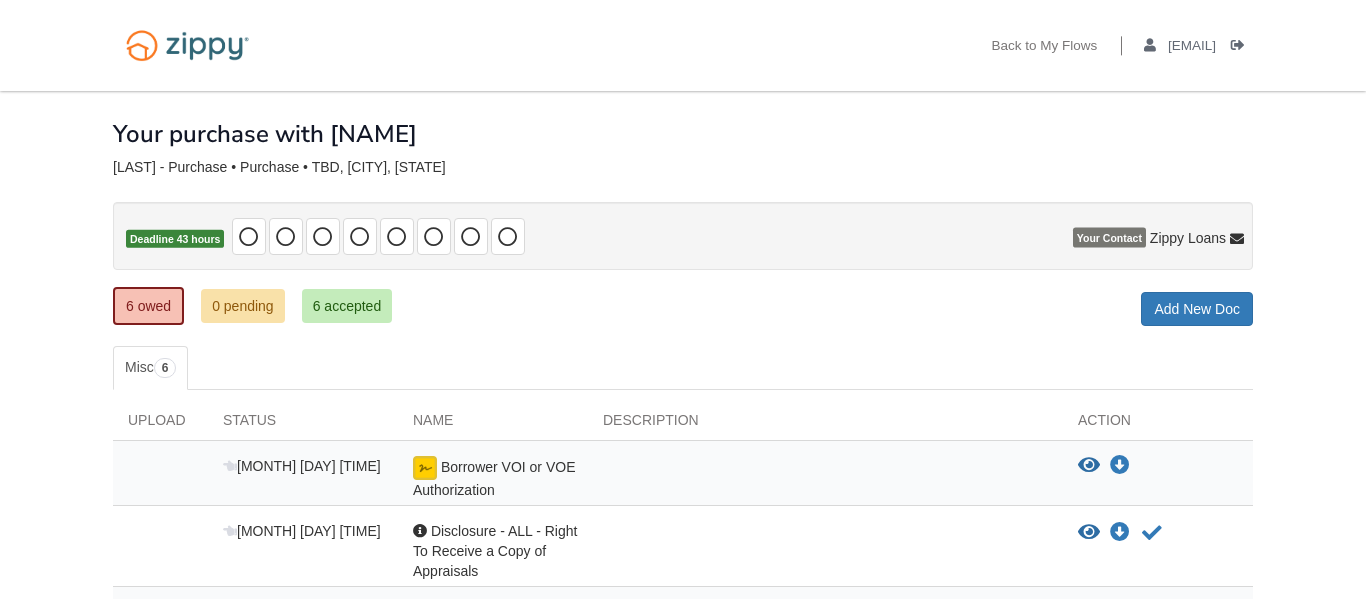 scroll, scrollTop: 0, scrollLeft: 0, axis: both 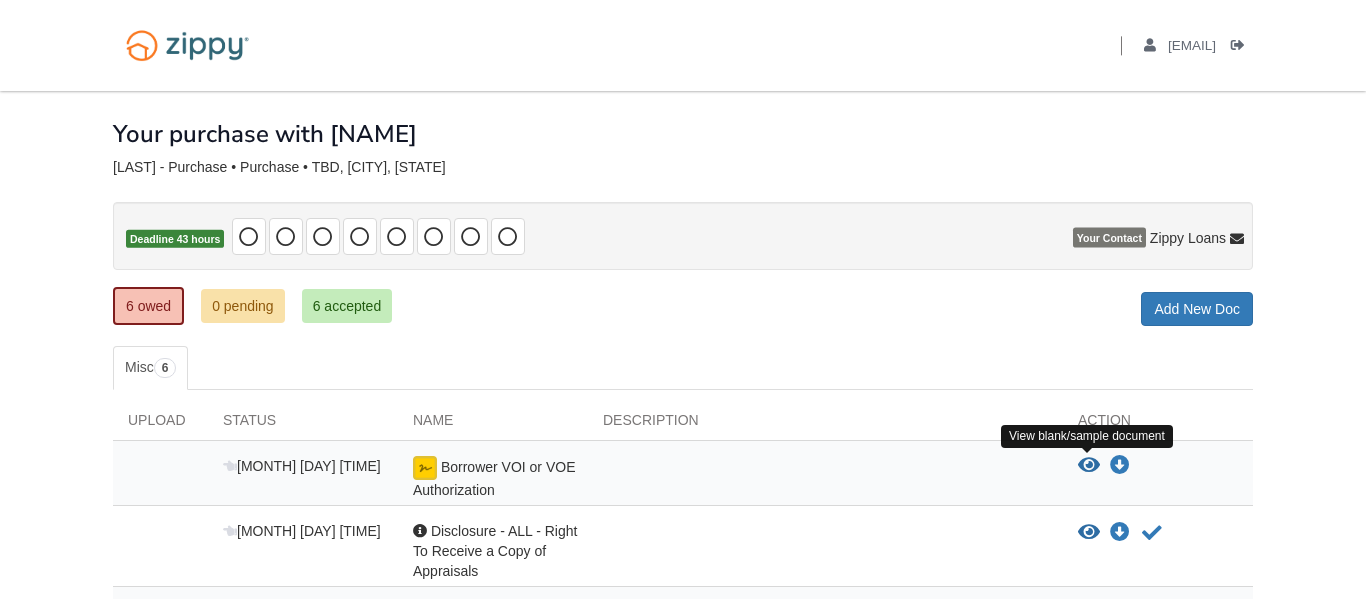 click at bounding box center (1089, 466) 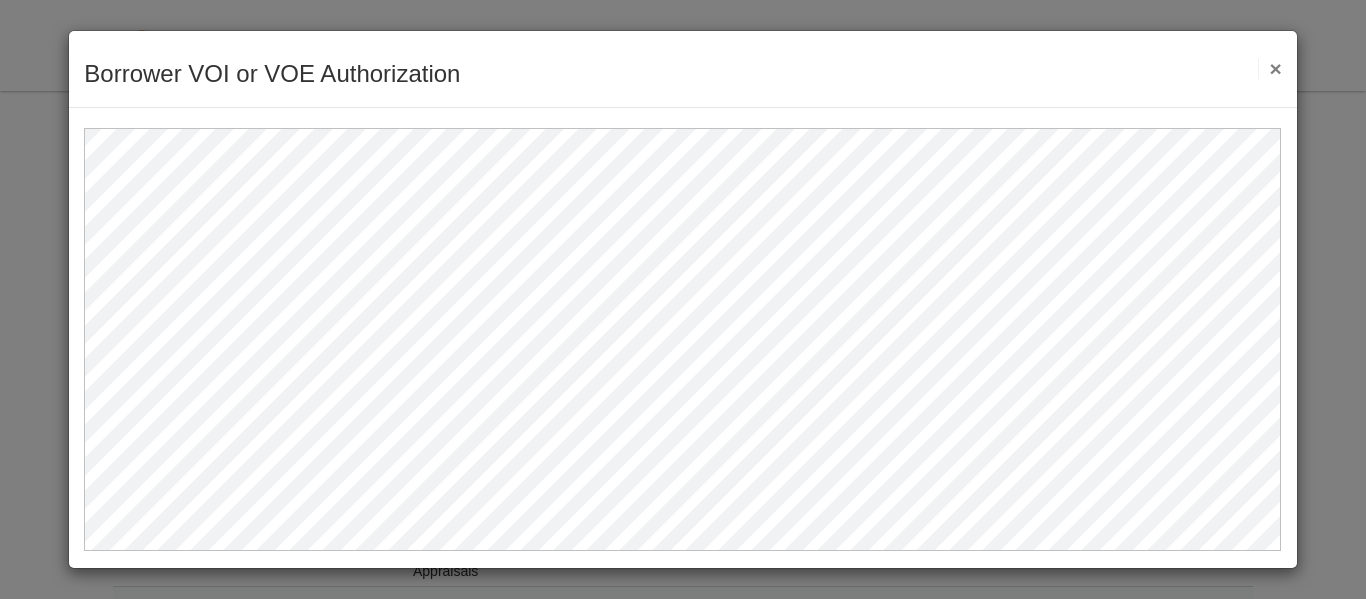 click on "×" at bounding box center (1269, 68) 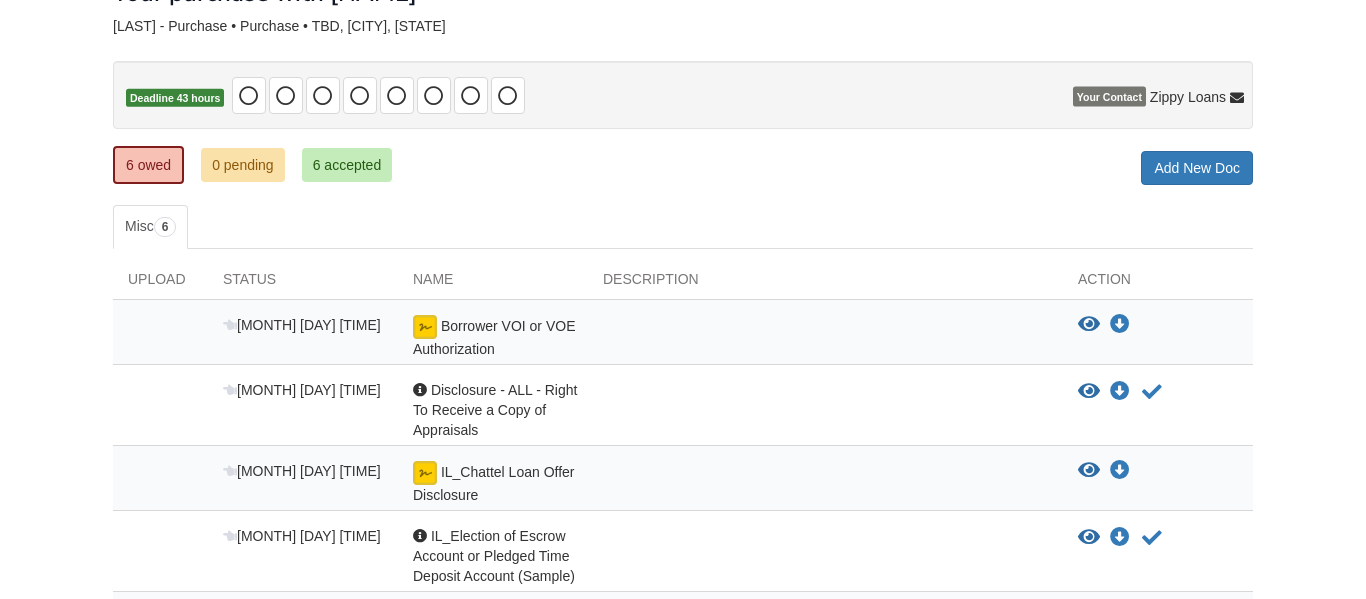 scroll, scrollTop: 157, scrollLeft: 0, axis: vertical 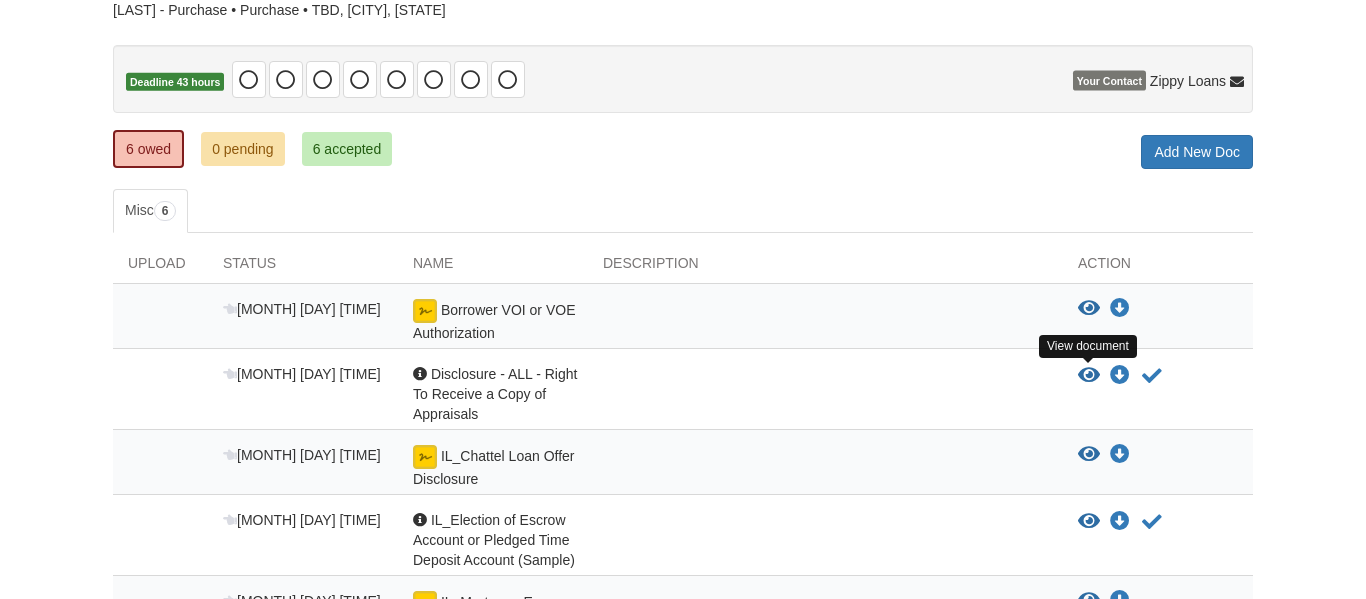 click at bounding box center [1089, 376] 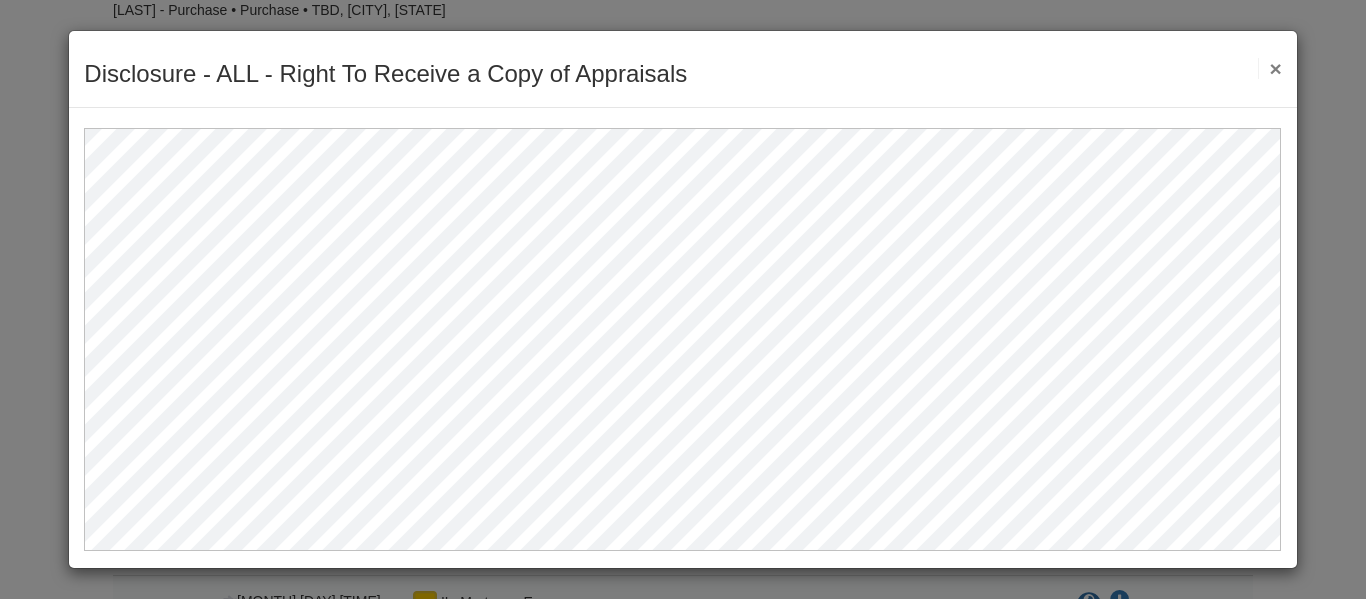 click on "×" at bounding box center [1269, 68] 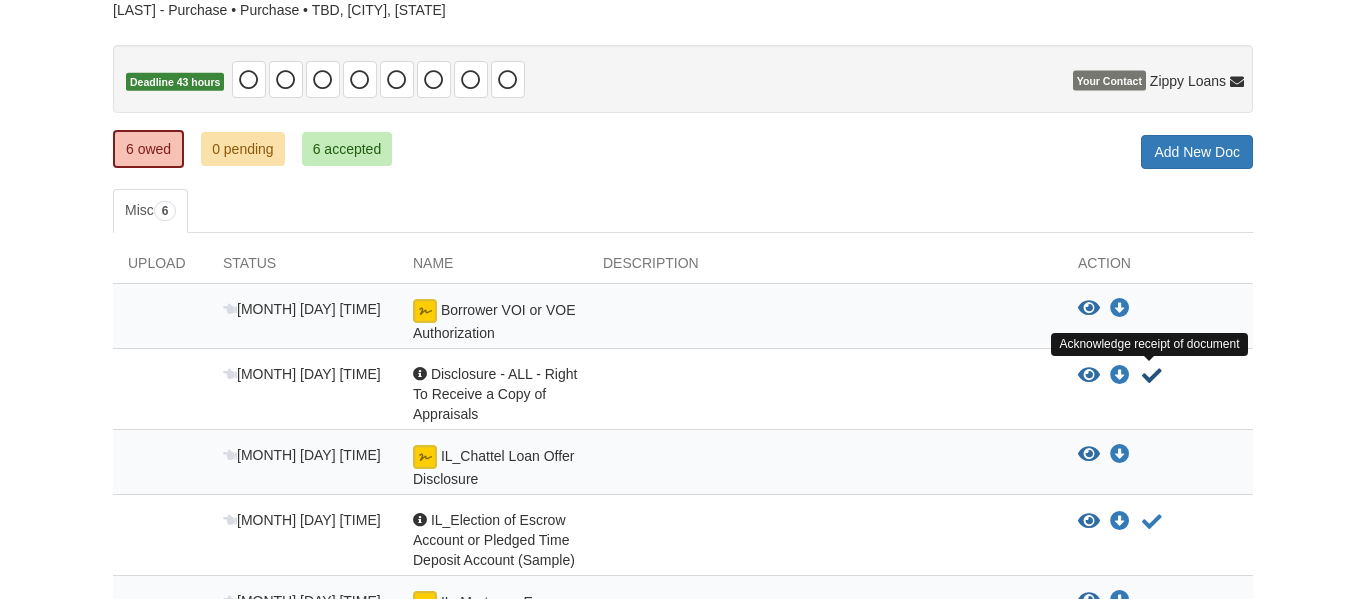 click at bounding box center [1152, 376] 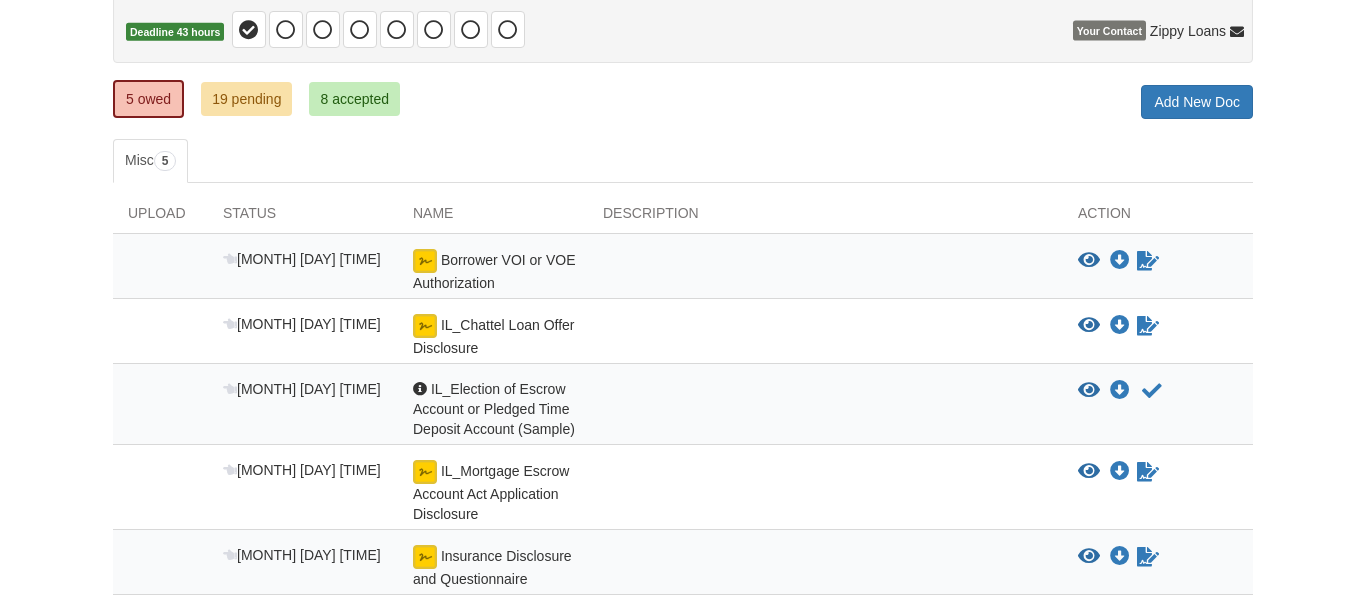 scroll, scrollTop: 208, scrollLeft: 0, axis: vertical 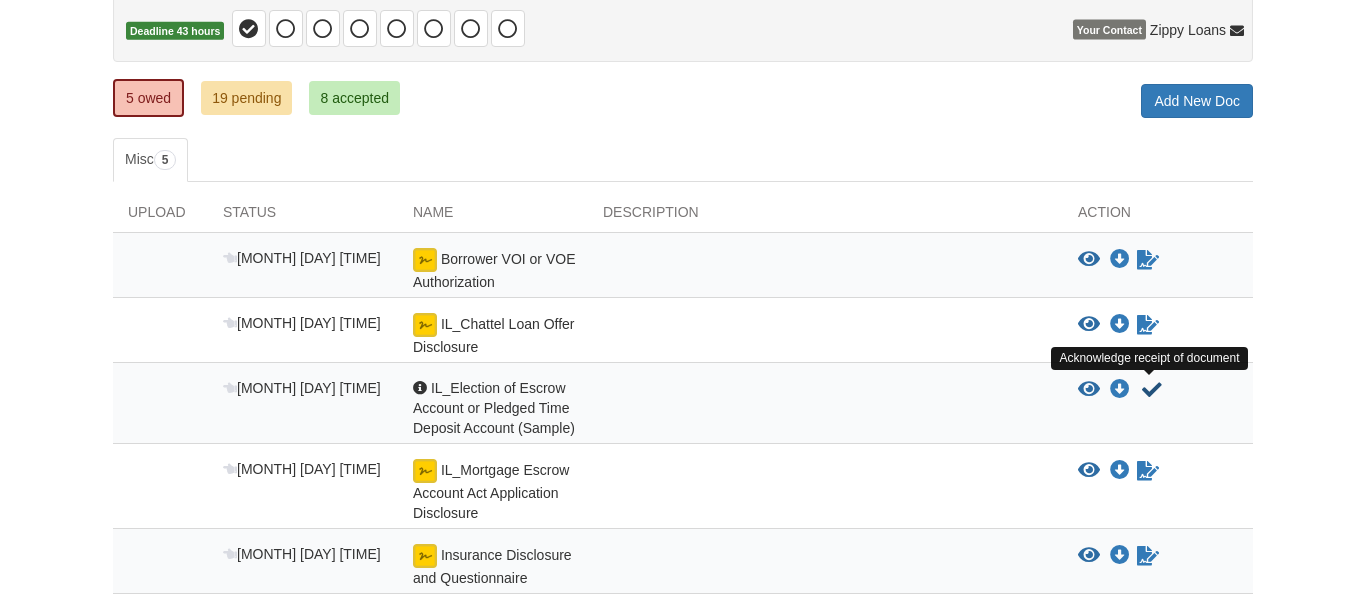 click at bounding box center [1152, 390] 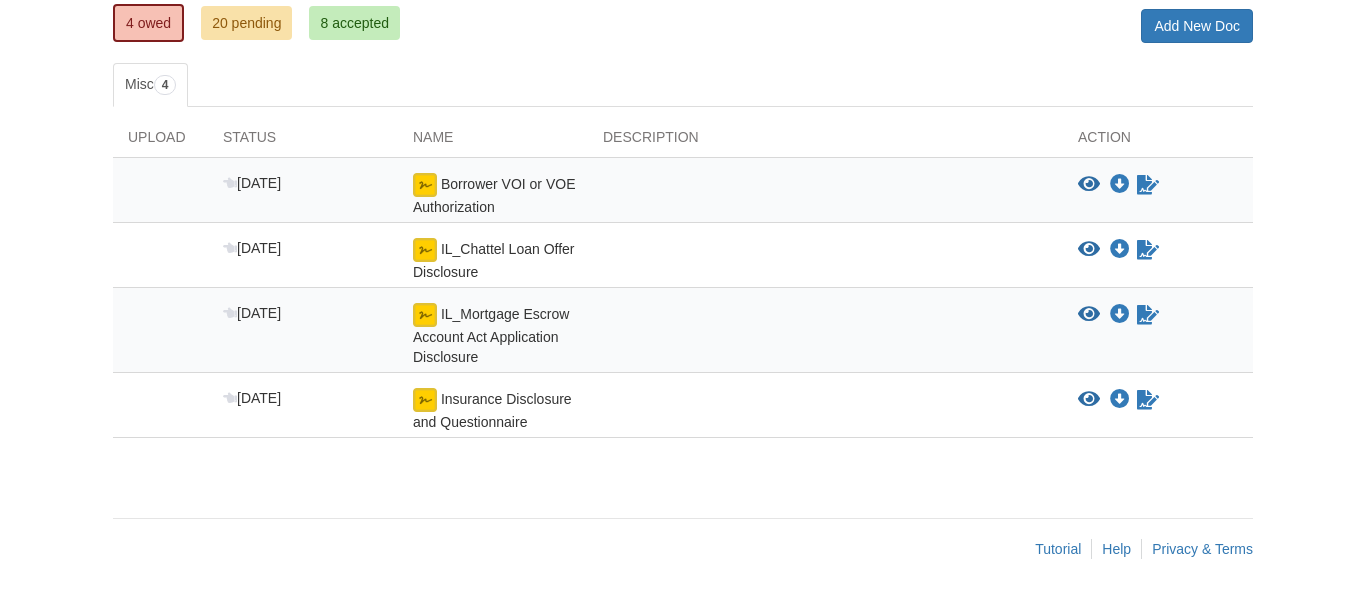 scroll, scrollTop: 283, scrollLeft: 0, axis: vertical 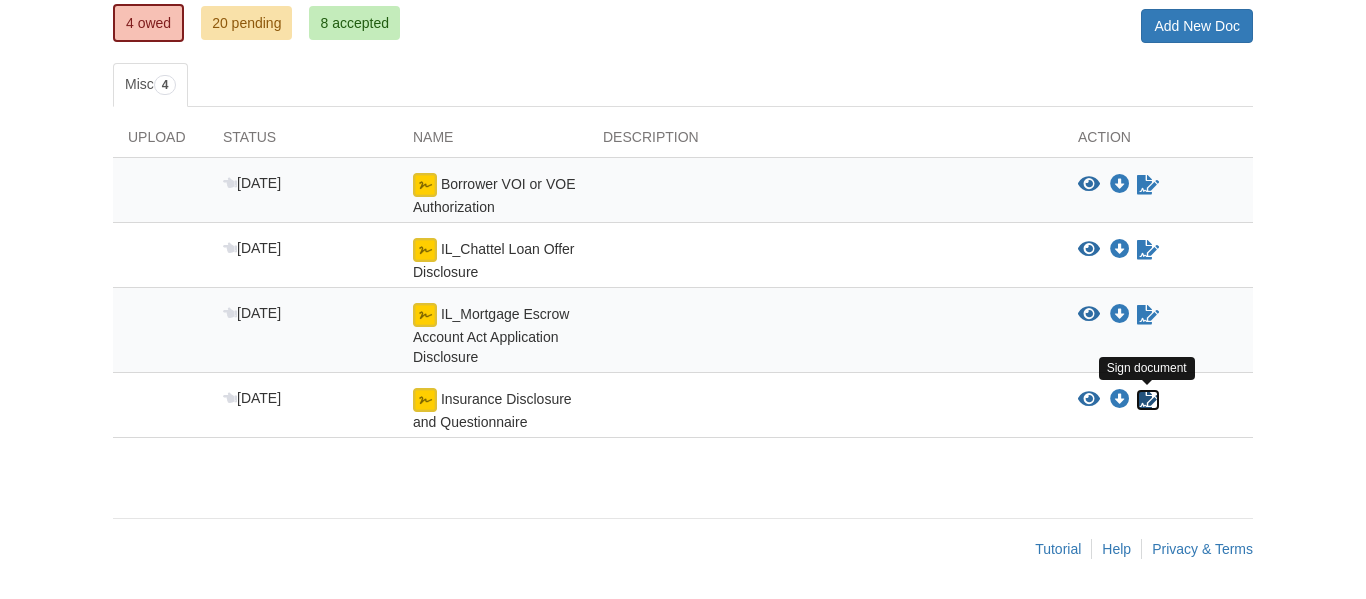 click at bounding box center [1148, 400] 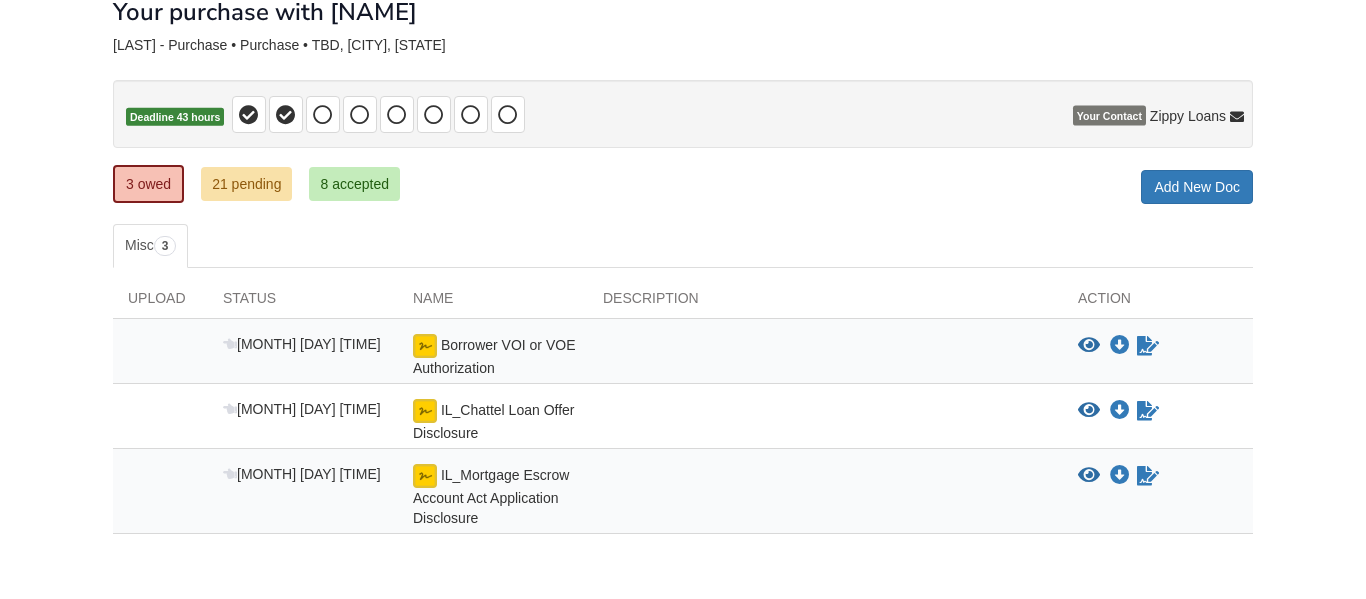 scroll, scrollTop: 218, scrollLeft: 0, axis: vertical 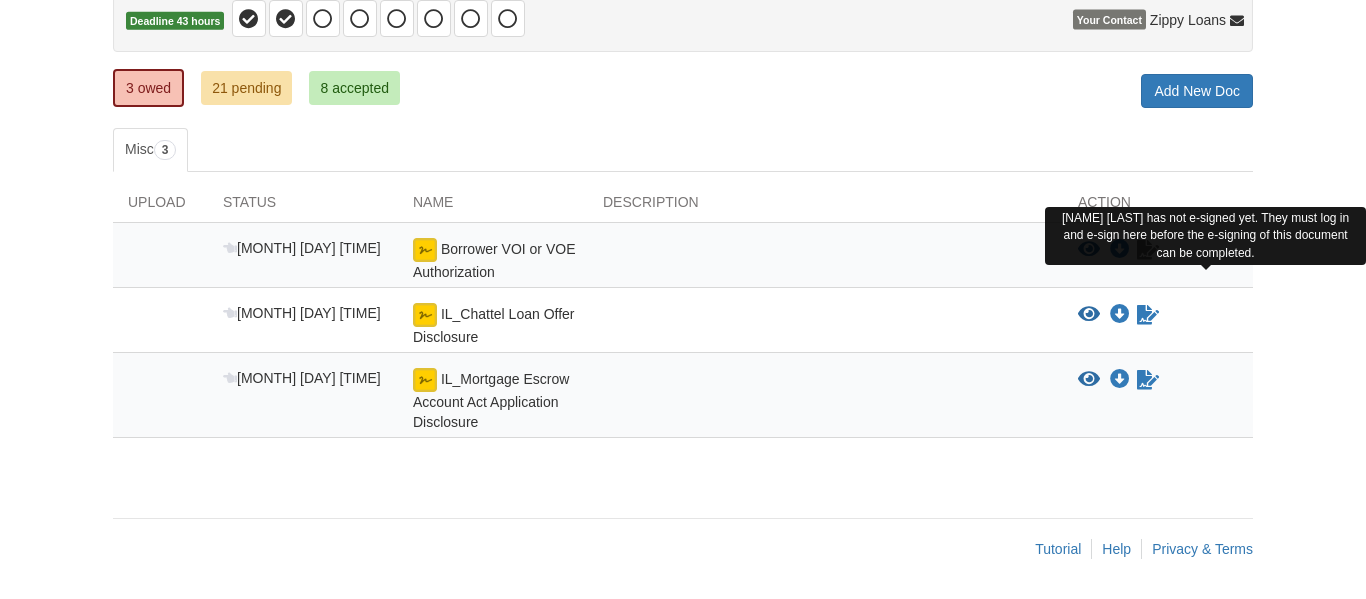 click at bounding box center [1148, 250] 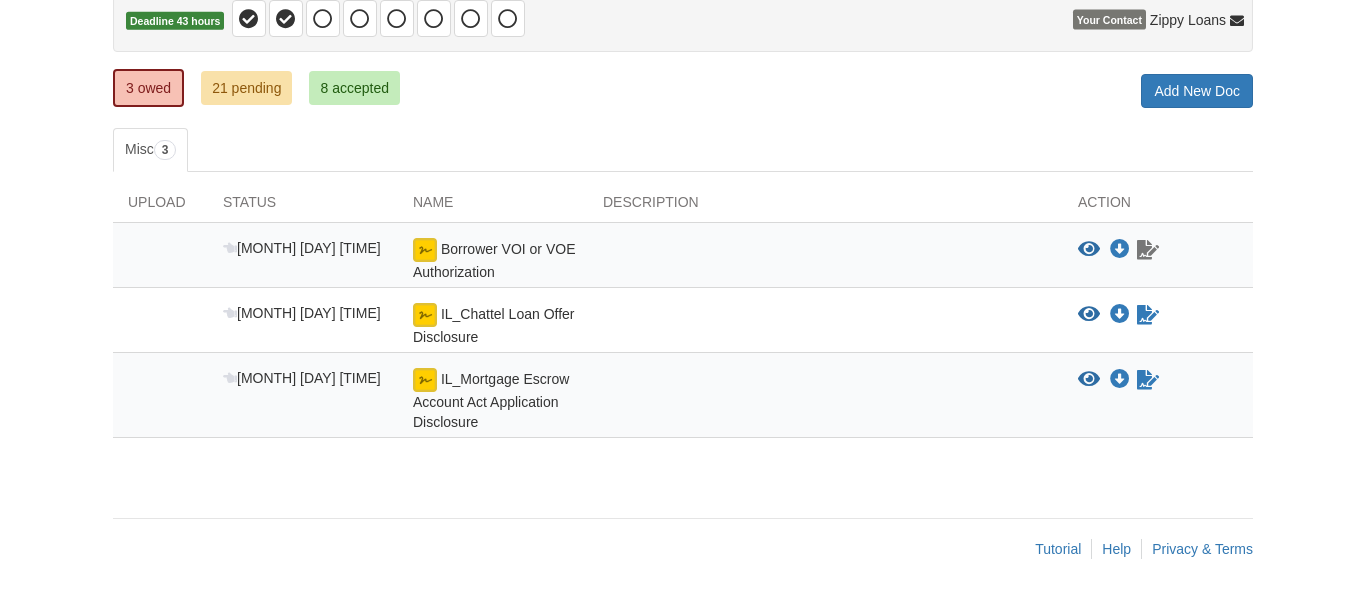 click at bounding box center [1148, 250] 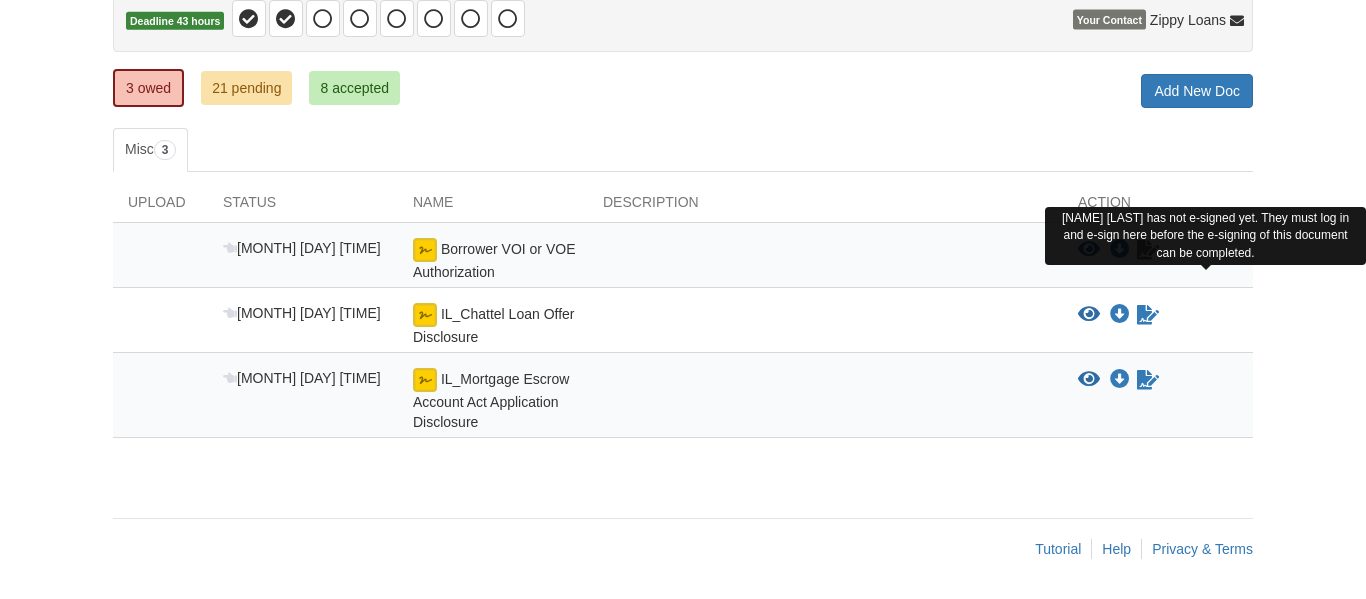 click at bounding box center (1148, 250) 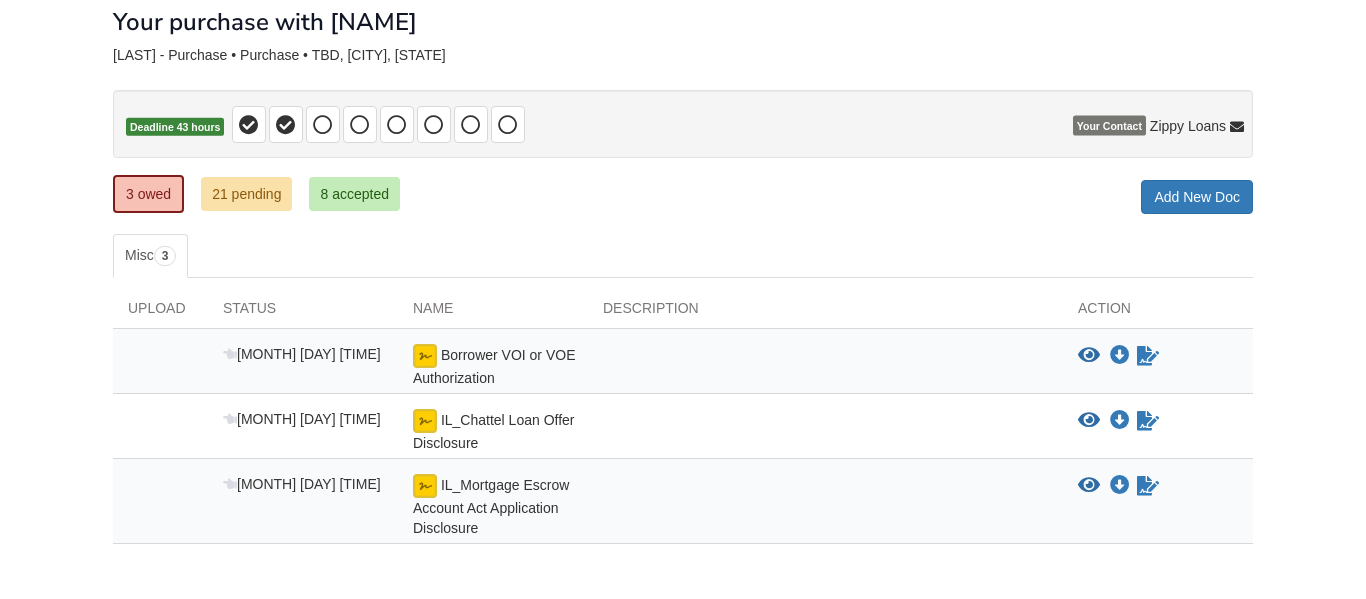scroll, scrollTop: 115, scrollLeft: 0, axis: vertical 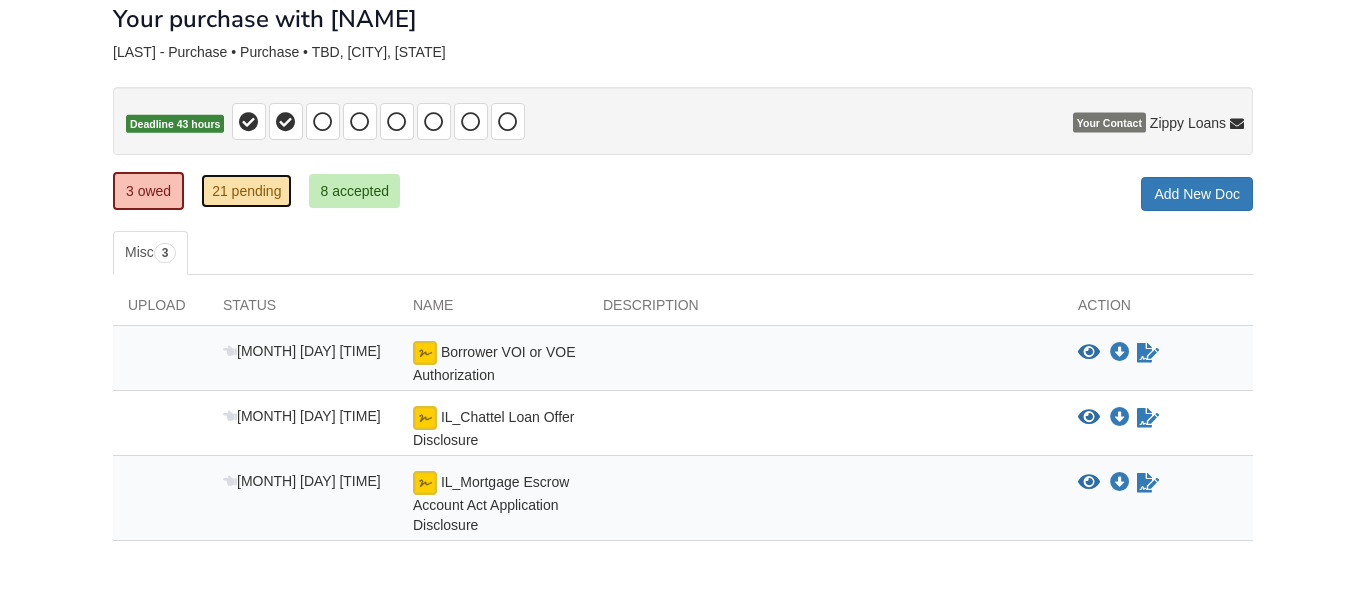 click on "21 pending" at bounding box center [246, 191] 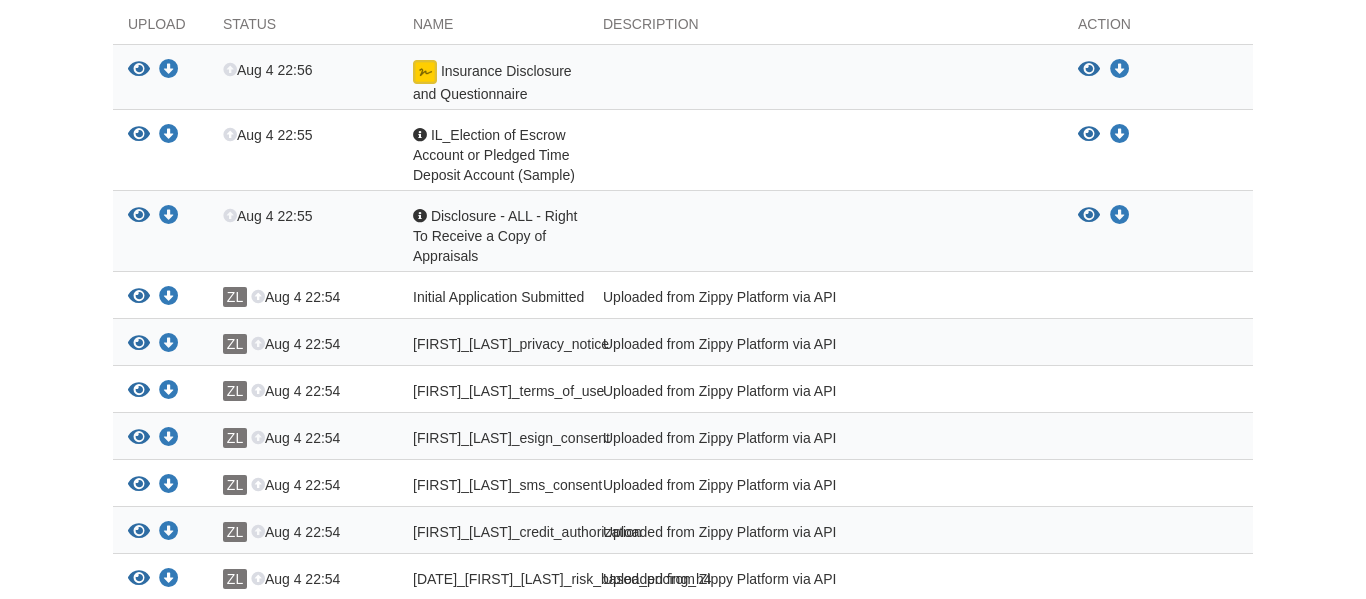 scroll, scrollTop: 391, scrollLeft: 0, axis: vertical 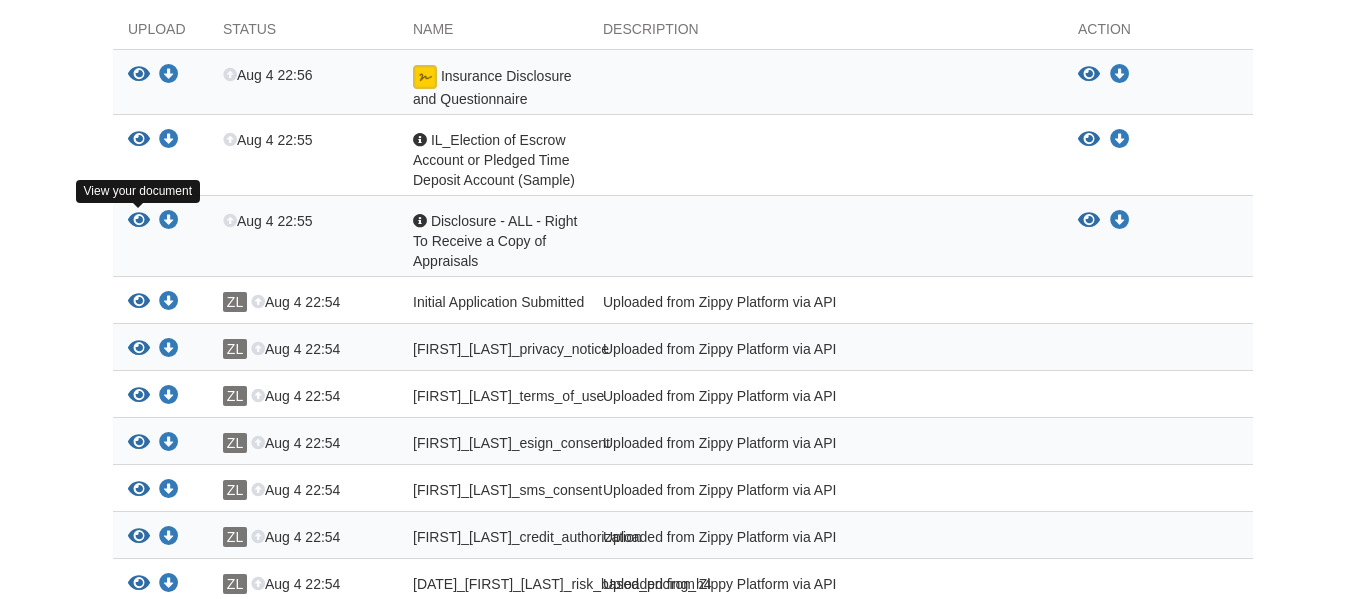 click at bounding box center [139, 221] 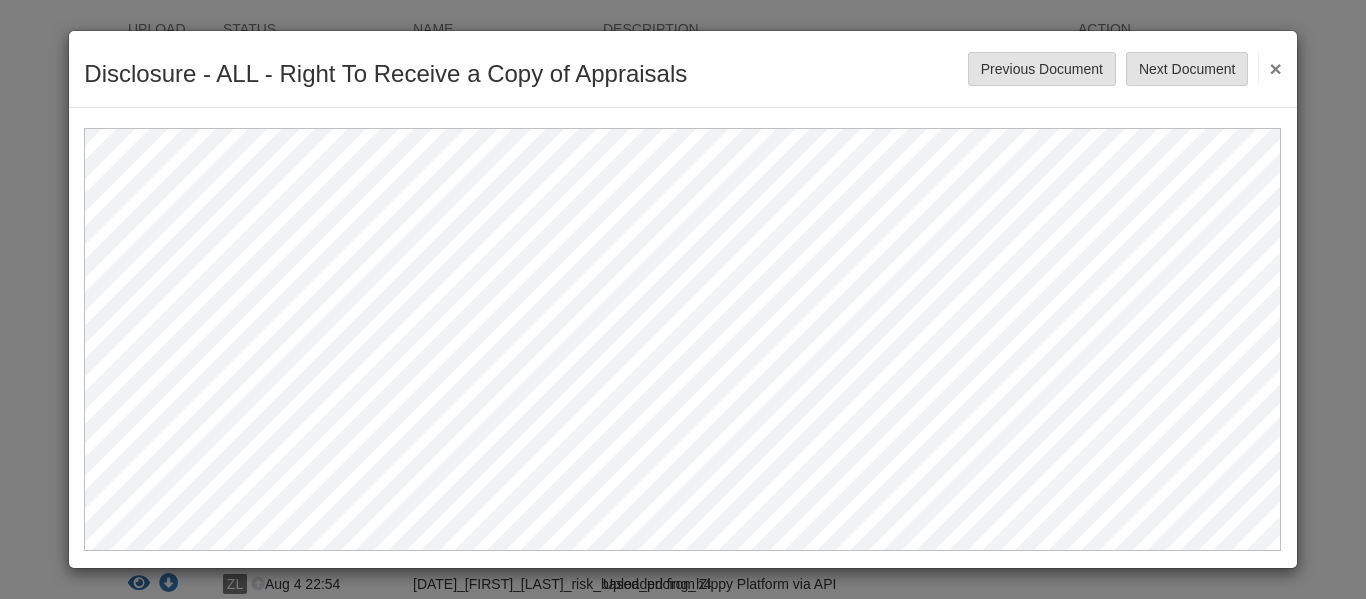 click on "×" at bounding box center [1269, 68] 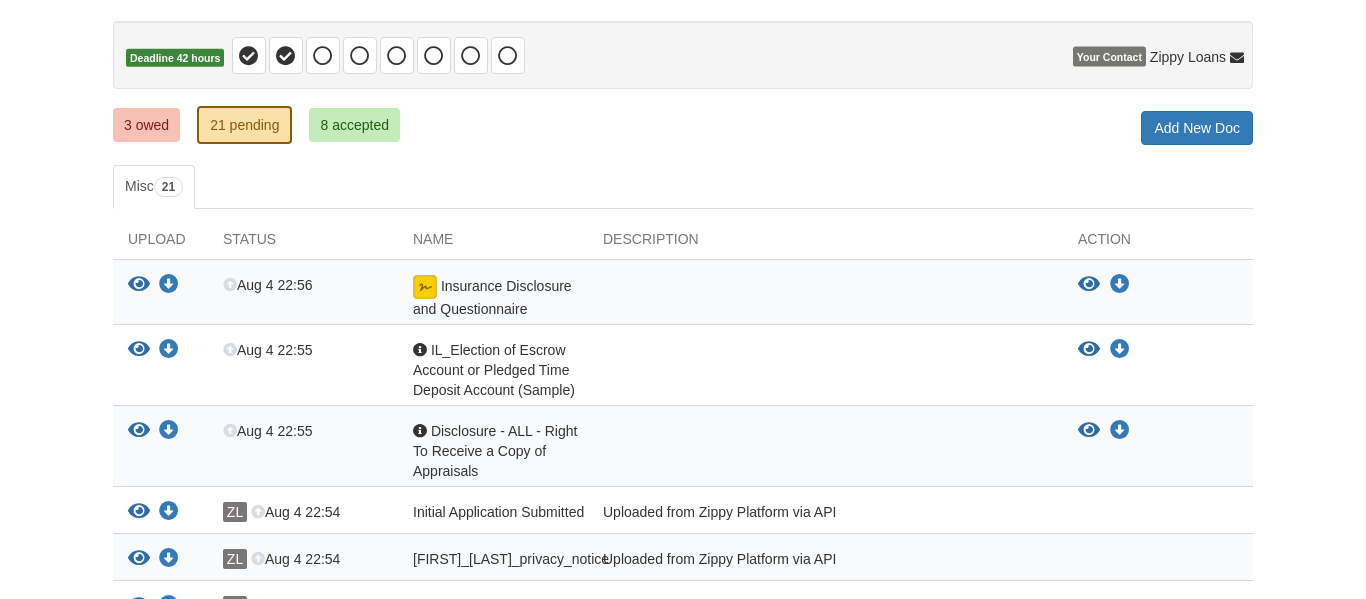 scroll, scrollTop: 0, scrollLeft: 0, axis: both 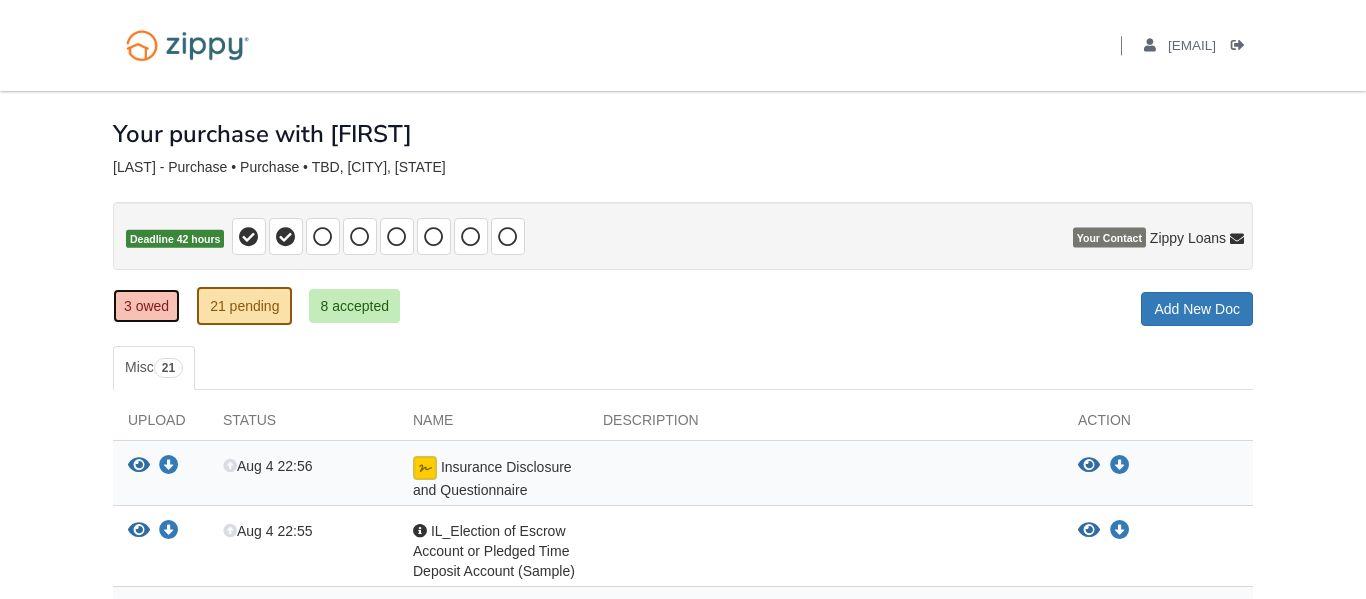 click on "3 owed" at bounding box center [146, 306] 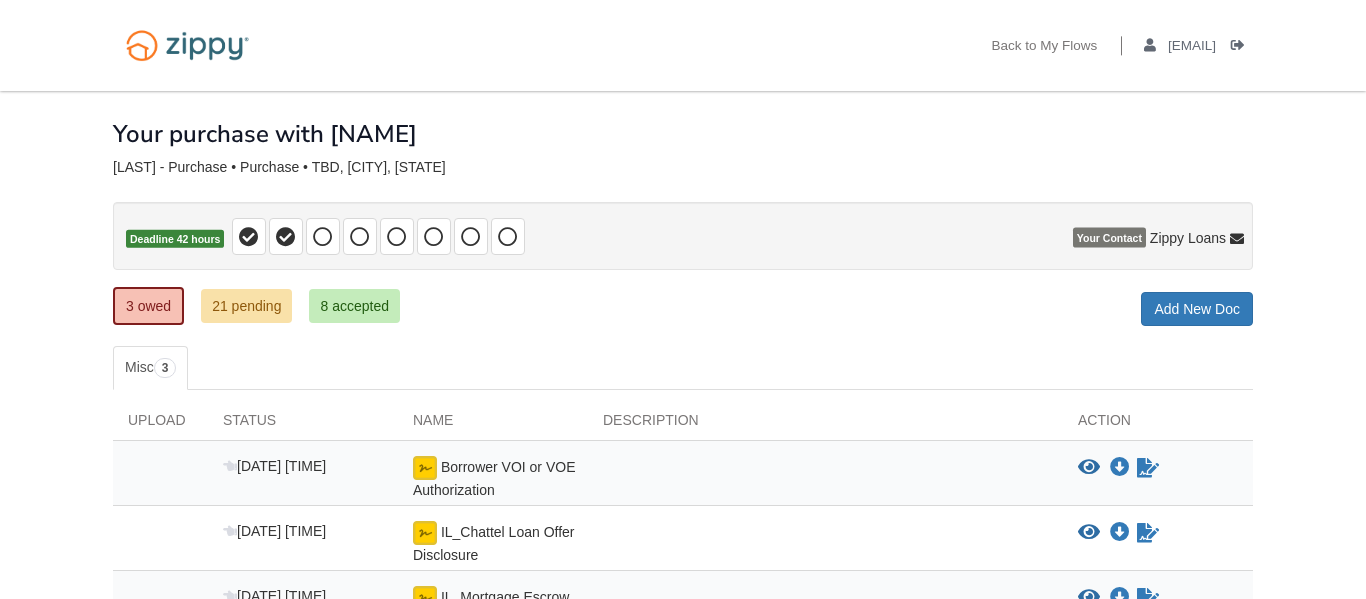 scroll, scrollTop: 202, scrollLeft: 0, axis: vertical 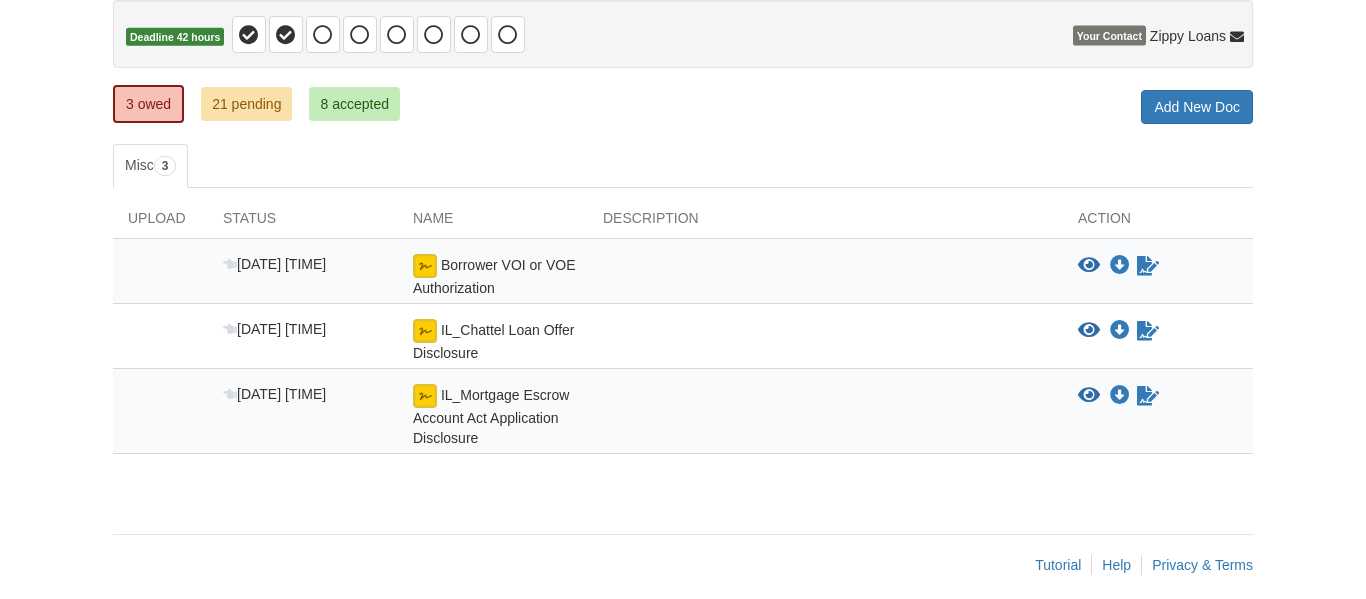 click at bounding box center [425, 266] 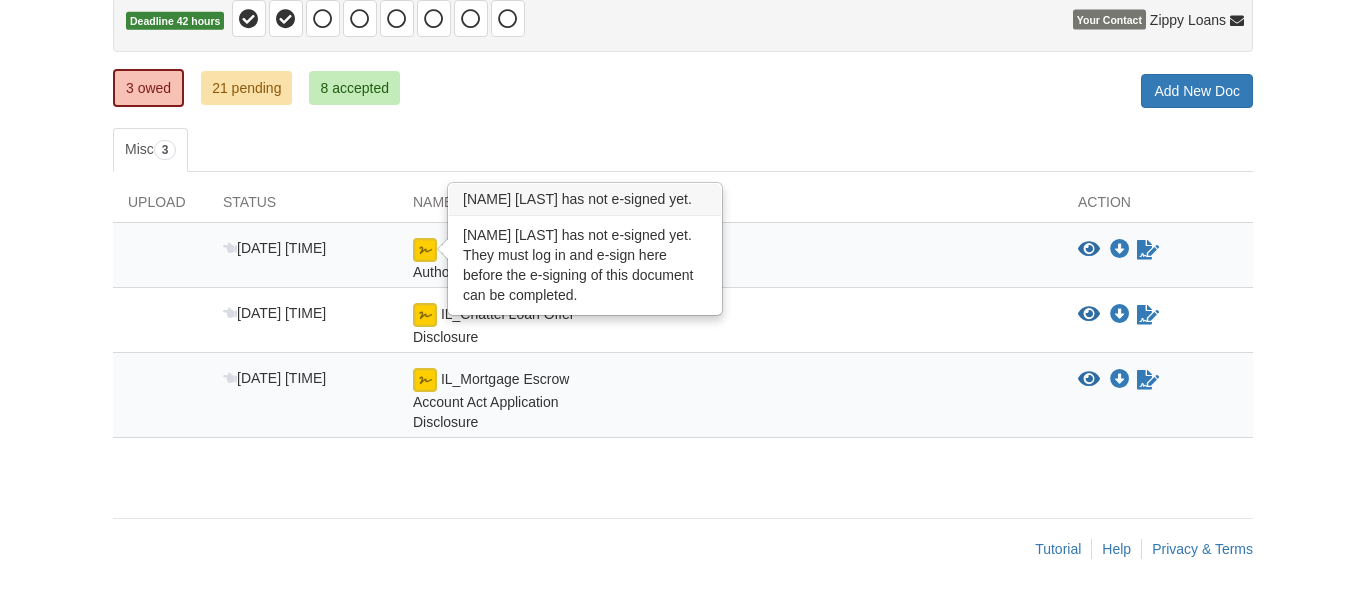 scroll, scrollTop: 218, scrollLeft: 0, axis: vertical 